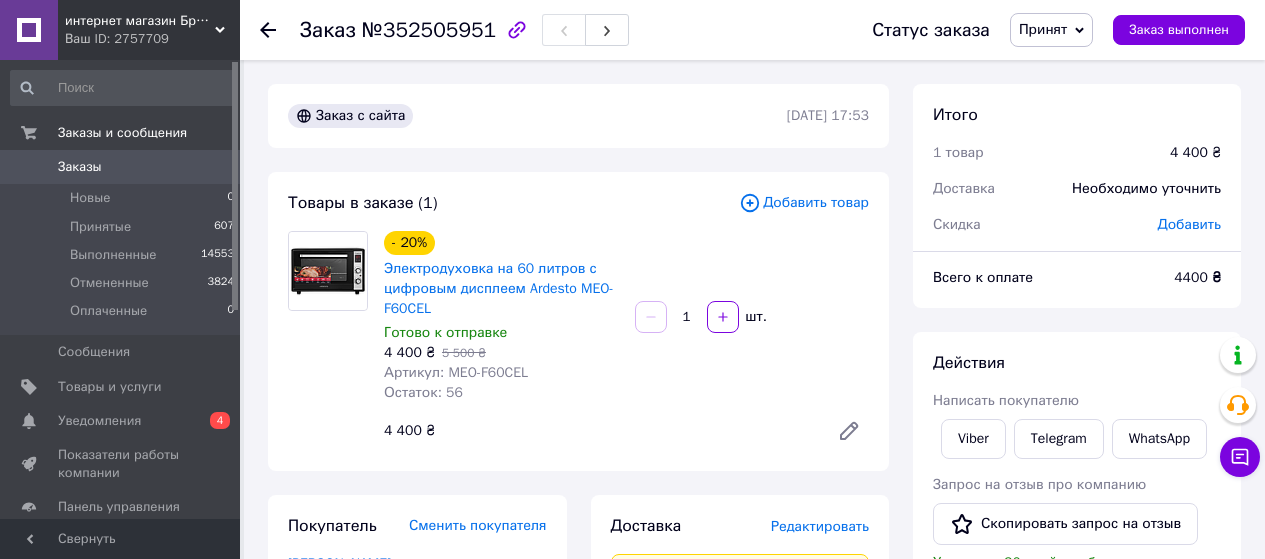 scroll, scrollTop: 861, scrollLeft: 0, axis: vertical 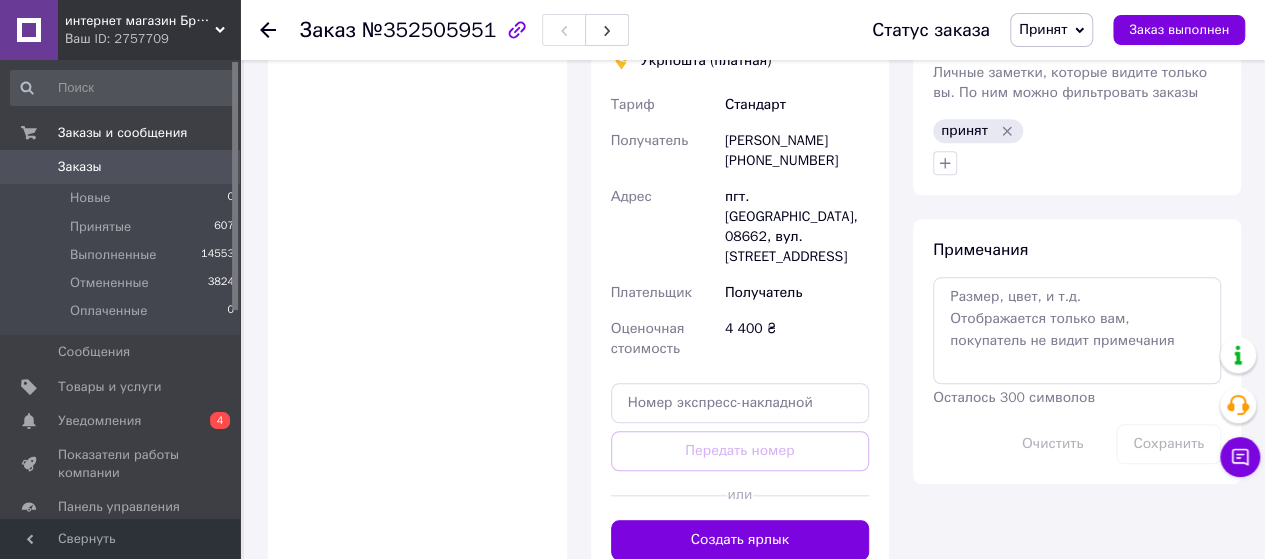 click on "Заказы" at bounding box center [80, 167] 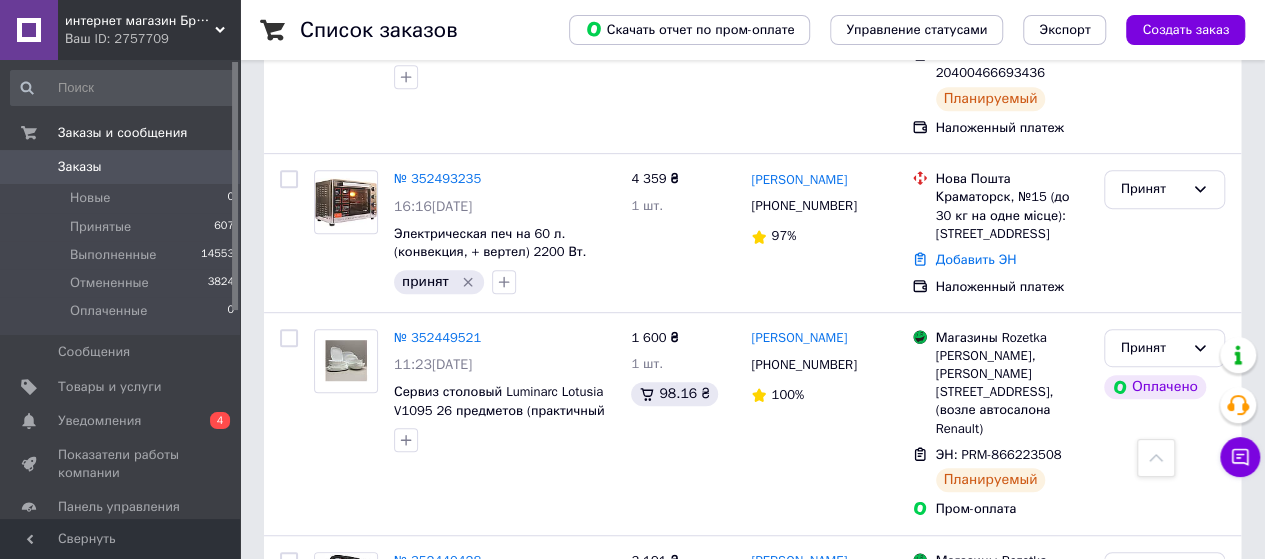 scroll, scrollTop: 456, scrollLeft: 0, axis: vertical 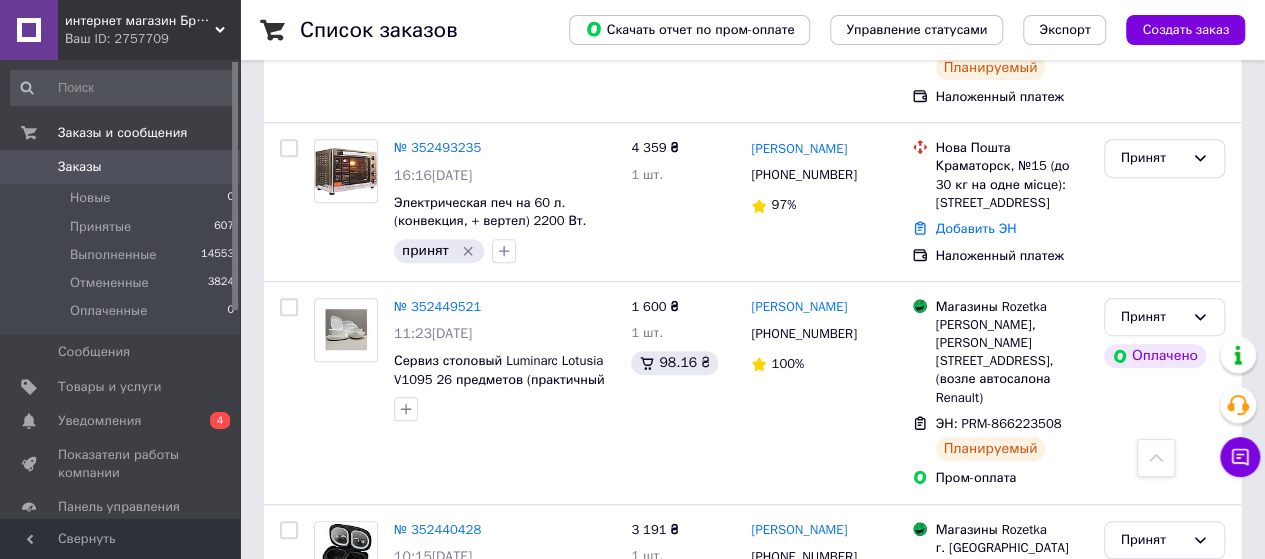 click on "интернет магазин Бренд-Посуд" at bounding box center (140, 21) 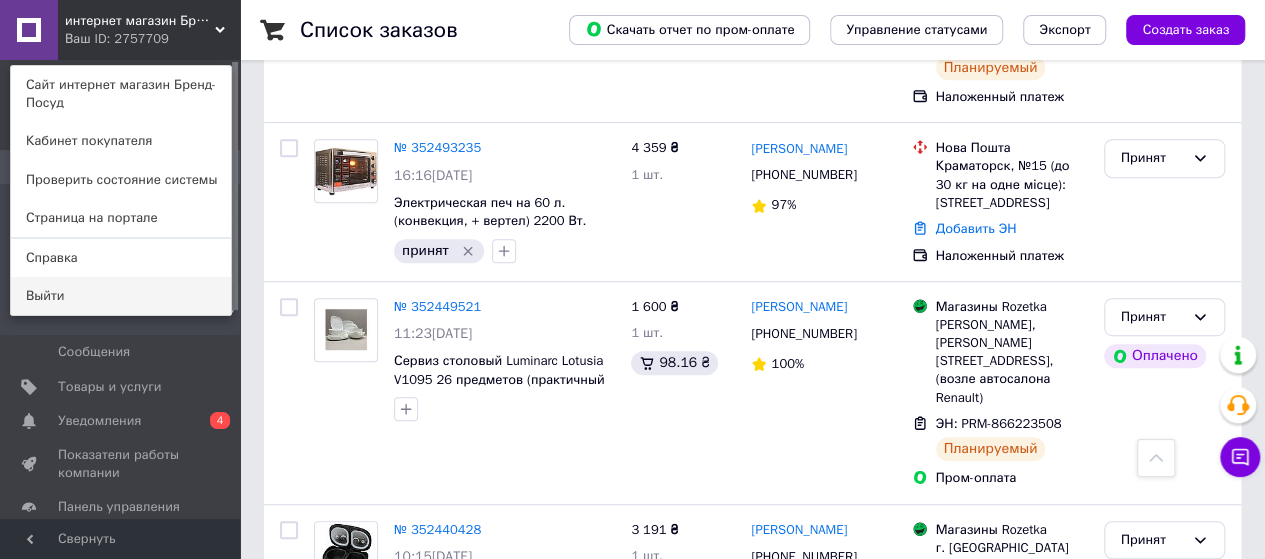 click on "Выйти" at bounding box center (121, 296) 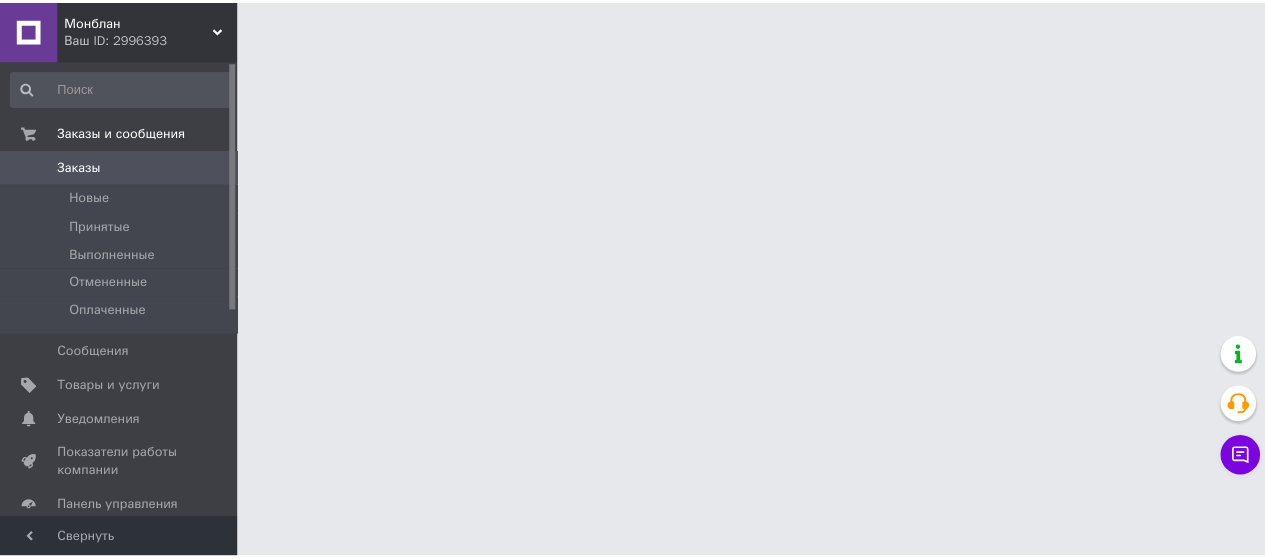 scroll, scrollTop: 0, scrollLeft: 0, axis: both 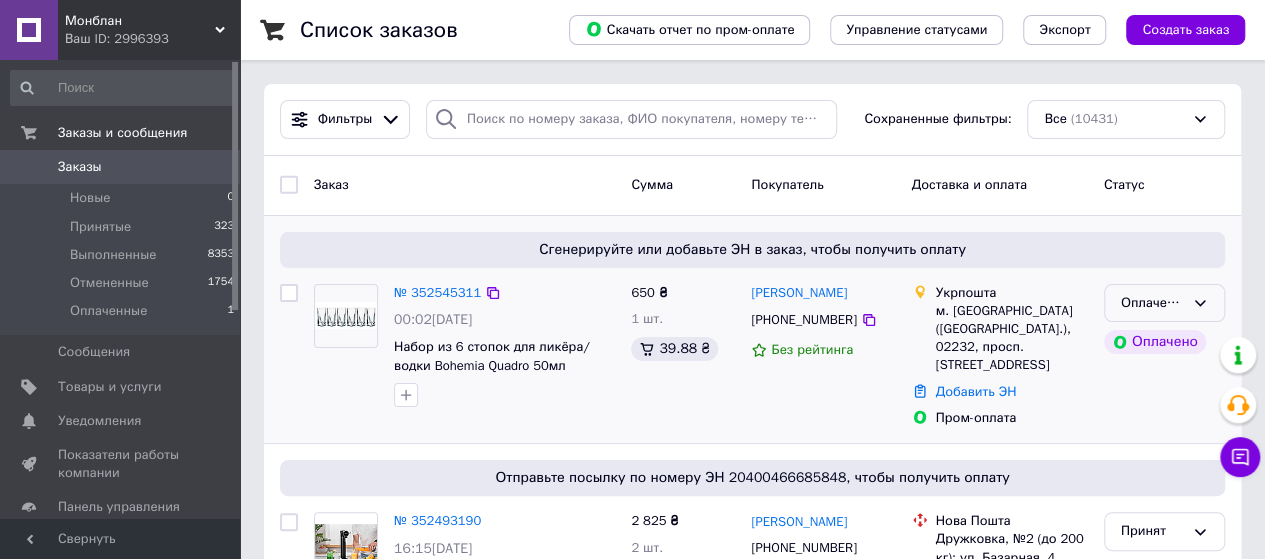 click on "Оплаченный" at bounding box center (1152, 303) 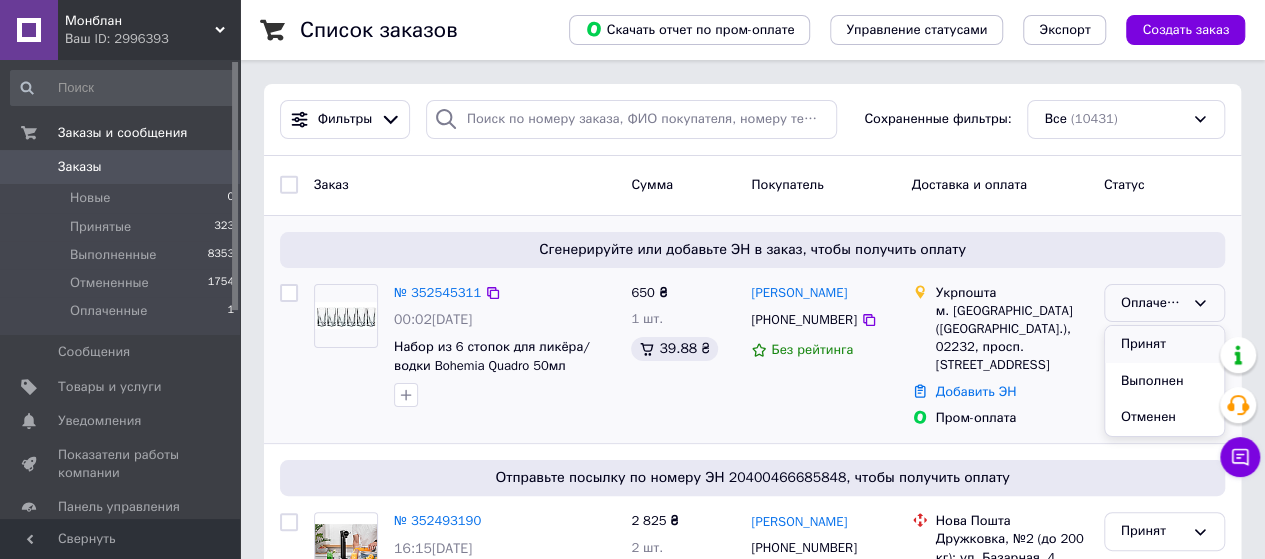 click on "Принят" at bounding box center [1164, 344] 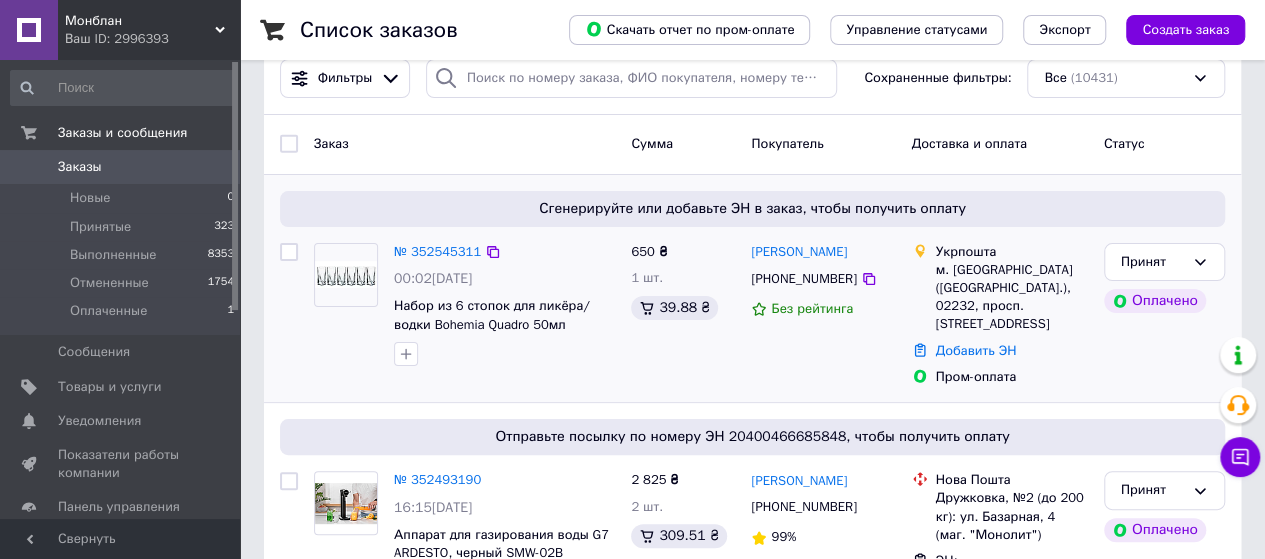 scroll, scrollTop: 158, scrollLeft: 0, axis: vertical 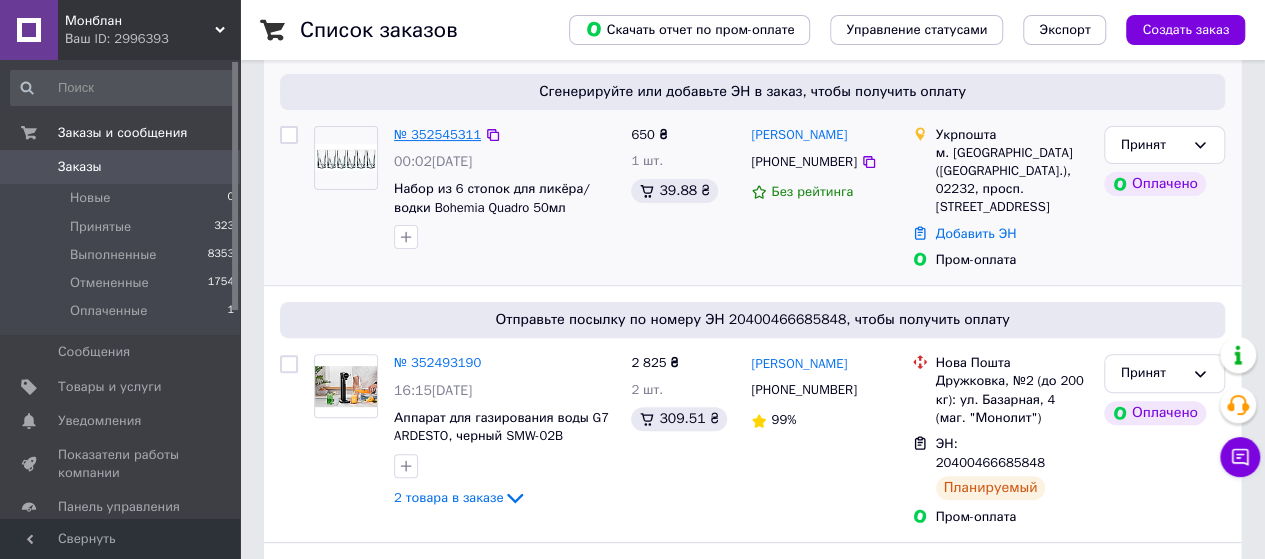 click on "№ 352545311" at bounding box center (437, 134) 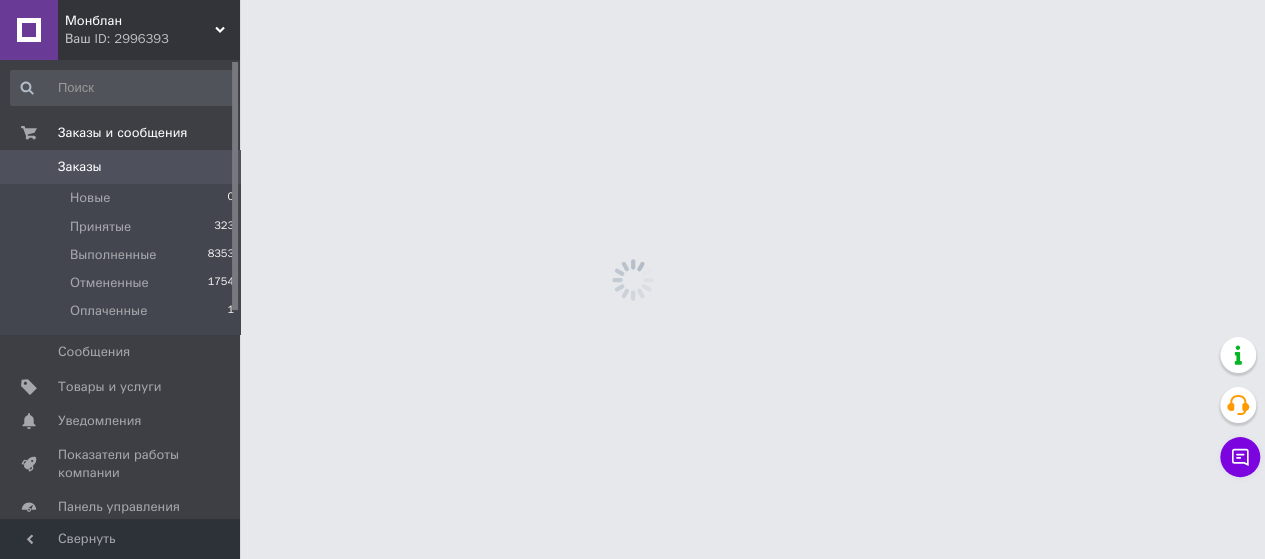 scroll, scrollTop: 0, scrollLeft: 0, axis: both 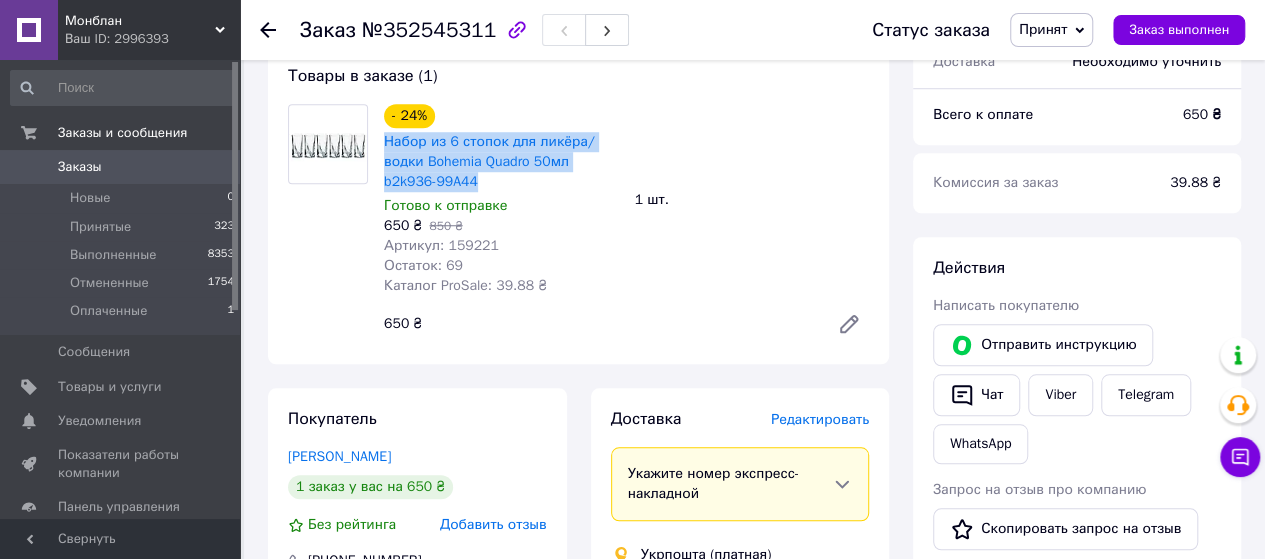 drag, startPoint x: 379, startPoint y: 129, endPoint x: 492, endPoint y: 161, distance: 117.4436 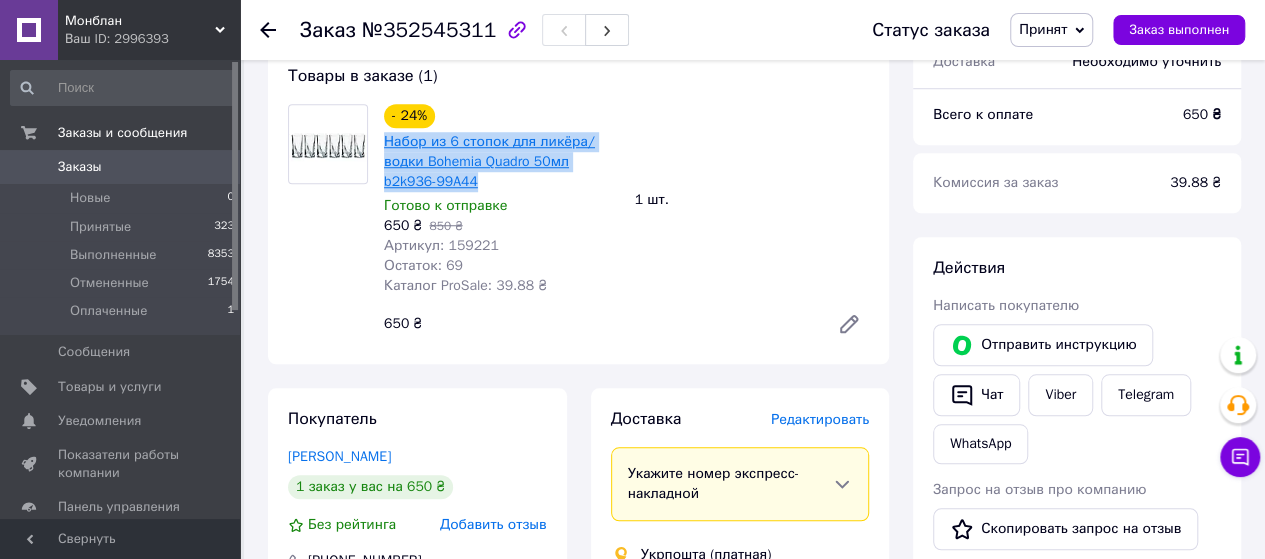 copy on "Набор из 6 стопок для ликёра/водки Bohemia Quadro 50мл b2k936-99A44" 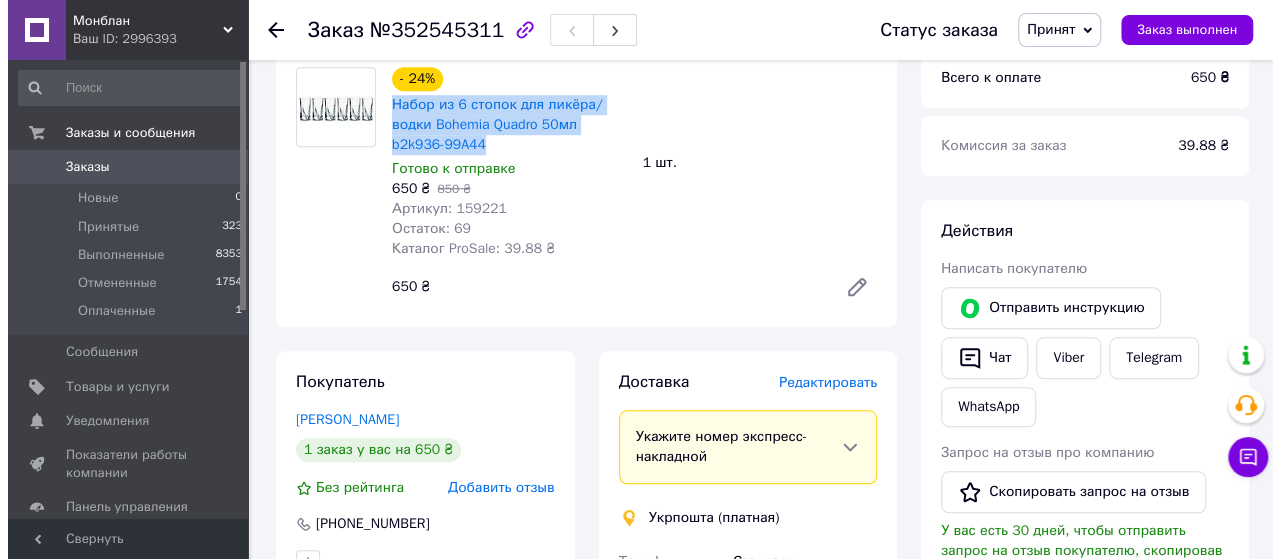 scroll, scrollTop: 906, scrollLeft: 0, axis: vertical 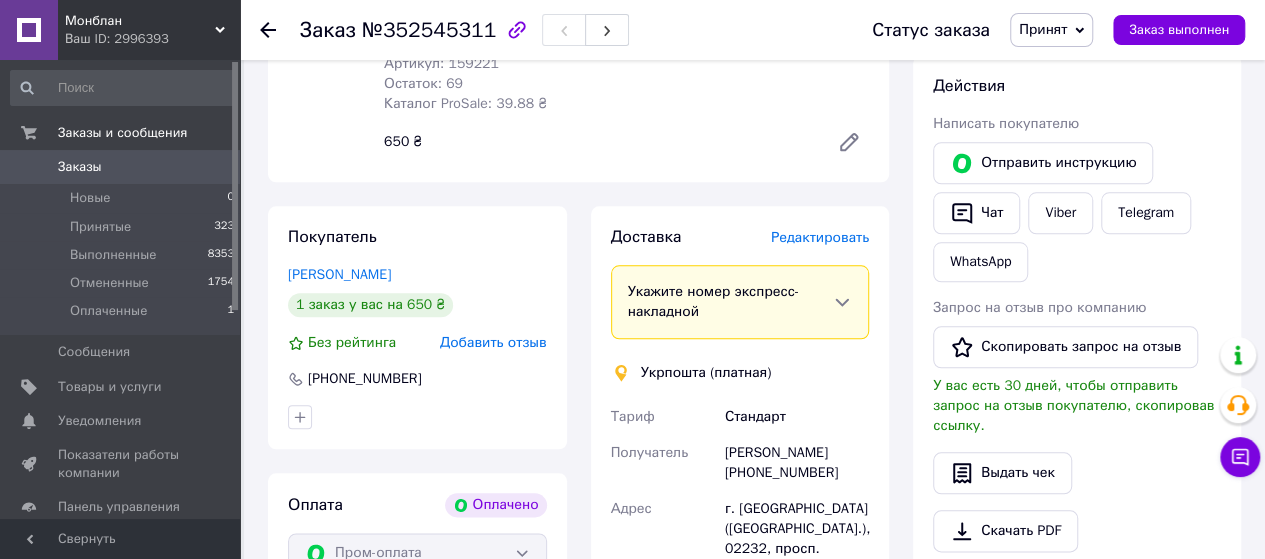 click on "Редактировать" at bounding box center (820, 237) 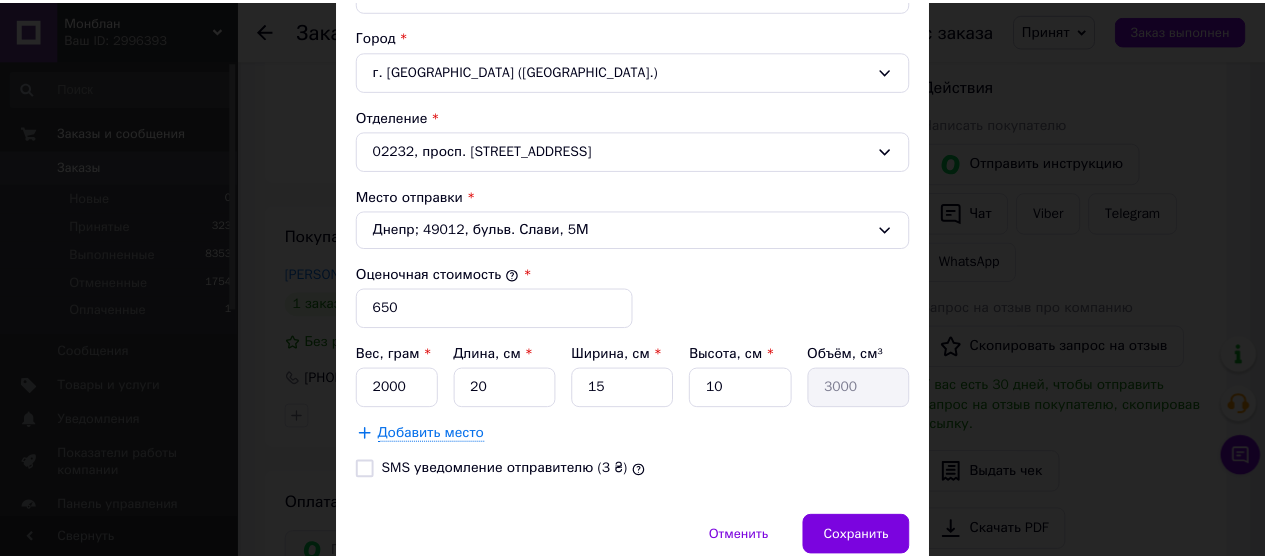scroll, scrollTop: 620, scrollLeft: 0, axis: vertical 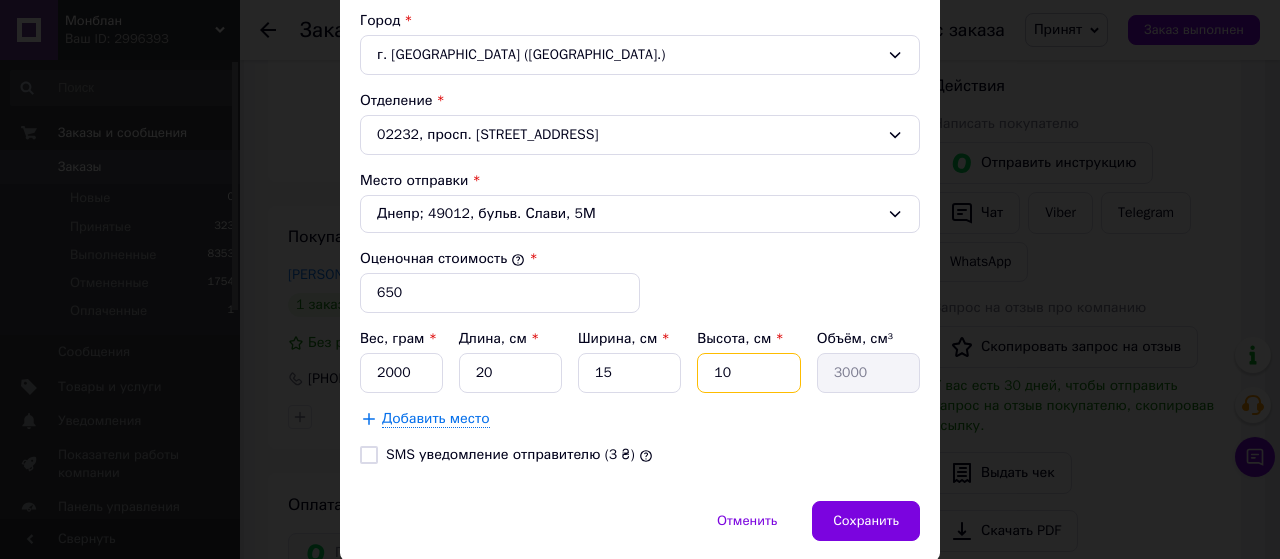 click on "10" at bounding box center [748, 373] 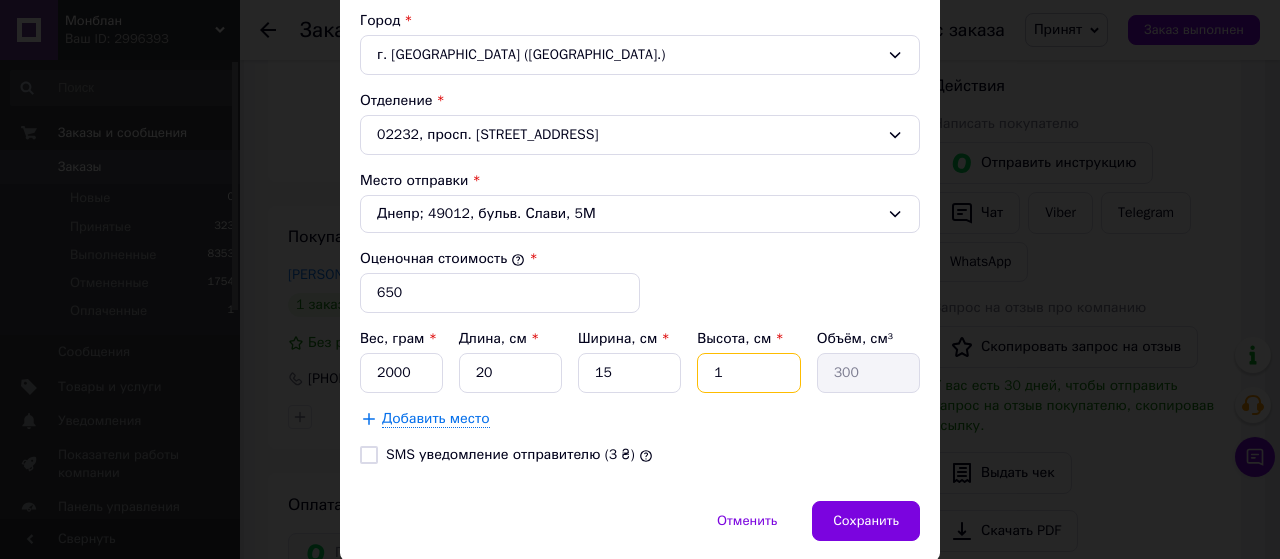 type on "15" 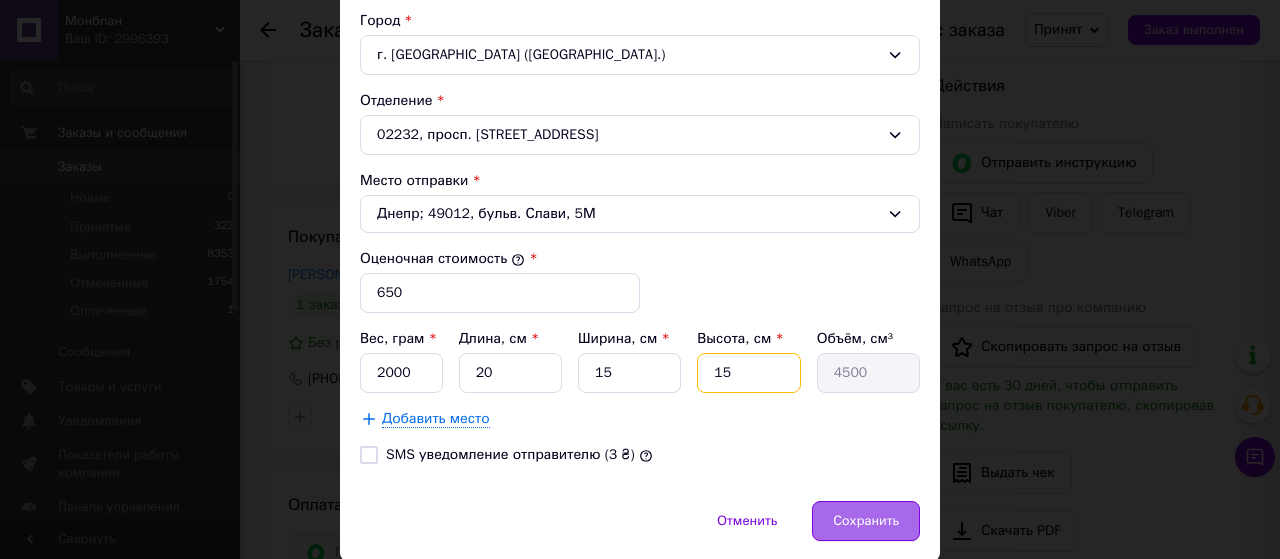 type on "15" 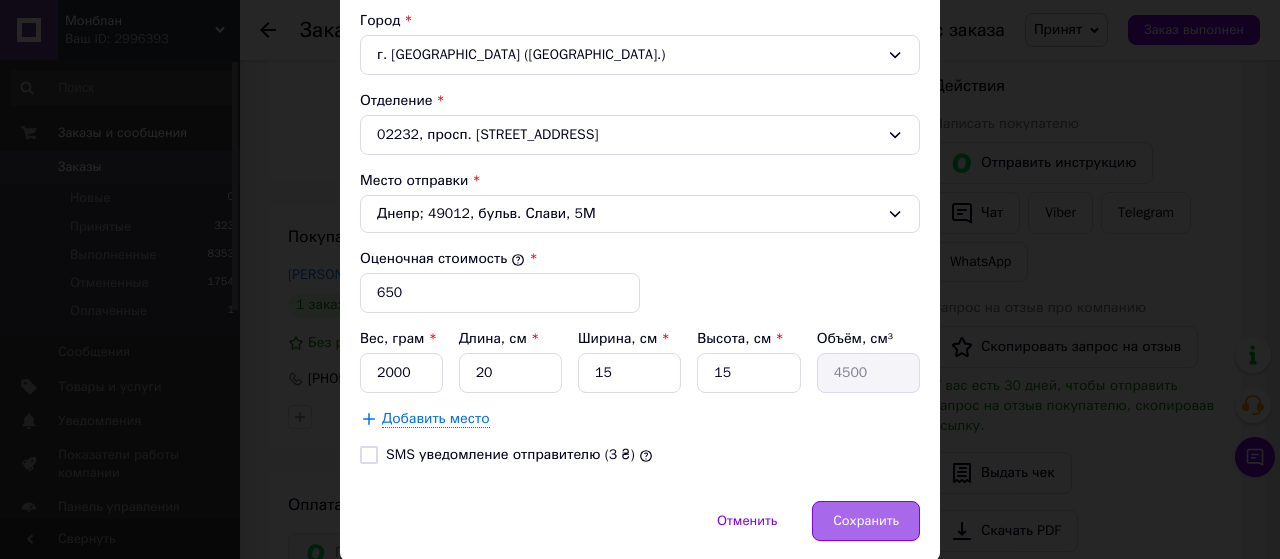 click on "Сохранить" at bounding box center [866, 521] 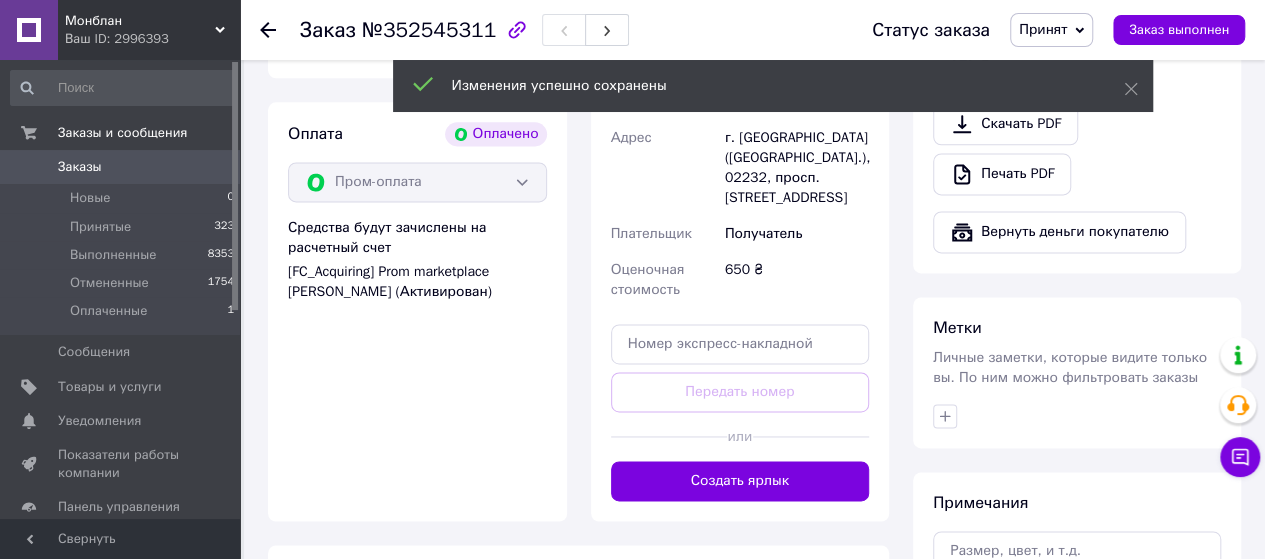 scroll, scrollTop: 1306, scrollLeft: 0, axis: vertical 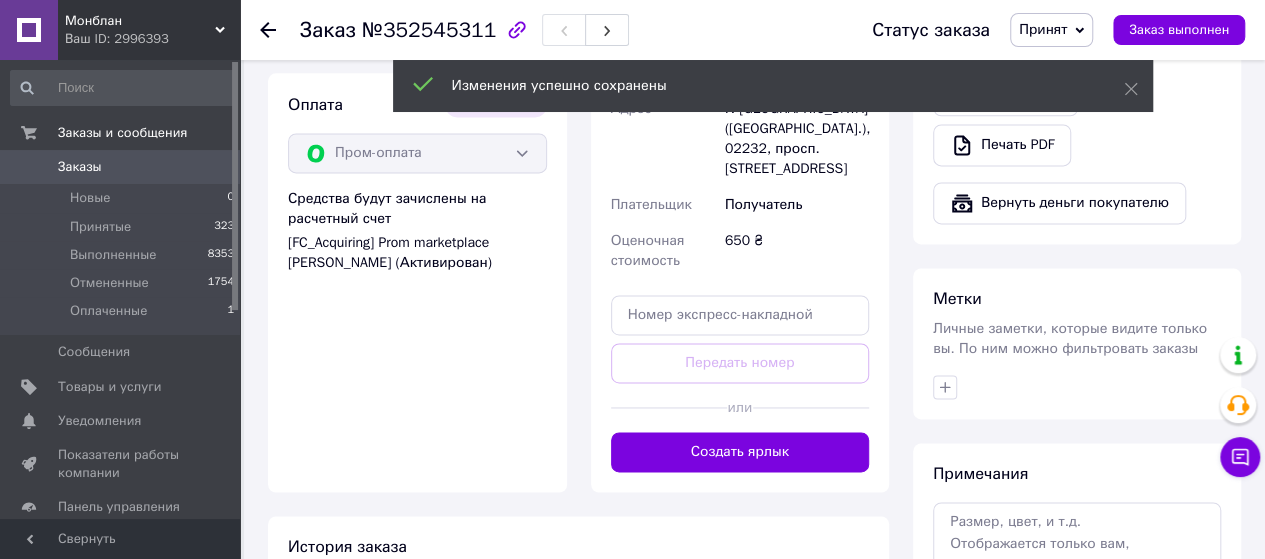 click on "Доставка Редактировать Укажите номер экспресс-накладной Обязательно введите номер экспресс-накладной,
если создавали ее не на этой странице. В случае,
если номер ЭН не будет добавлен, мы не сможем
выплатить деньги за заказ Мобильный номер покупателя (из заказа) должен
соответствовать номеру получателя по накладной Укрпошта (платная) Тариф Стандарт Получатель [PERSON_NAME] [PHONE_NUMBER] Адрес г. [GEOGRAPHIC_DATA] ([GEOGRAPHIC_DATA].), 02232, просп. Червоної Калини, 73А Плательщик Получатель Оценочная стоимость 650 ₴ Передать номер или Создать ярлык Тариф     * Стандарт Плательщик *" at bounding box center [740, 149] 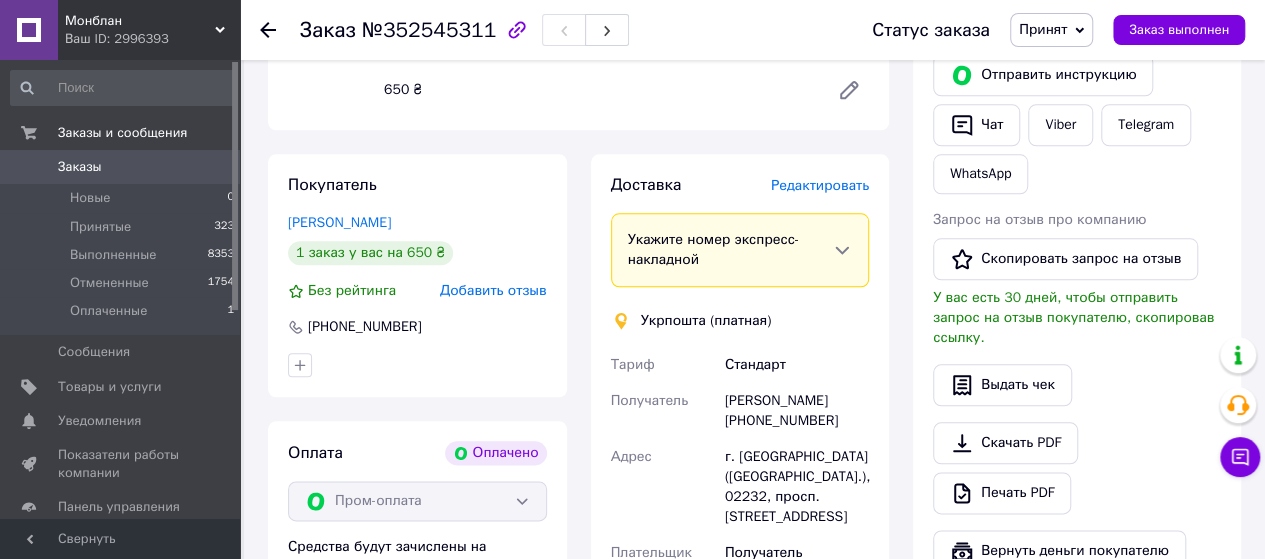 scroll, scrollTop: 935, scrollLeft: 0, axis: vertical 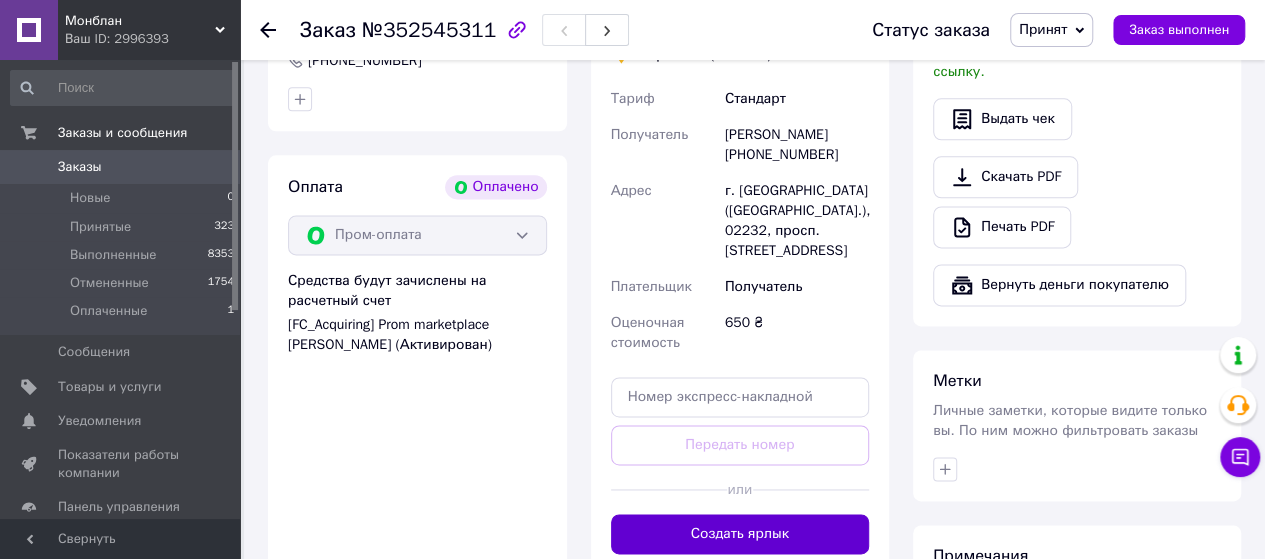 click on "Создать ярлык" at bounding box center [740, 534] 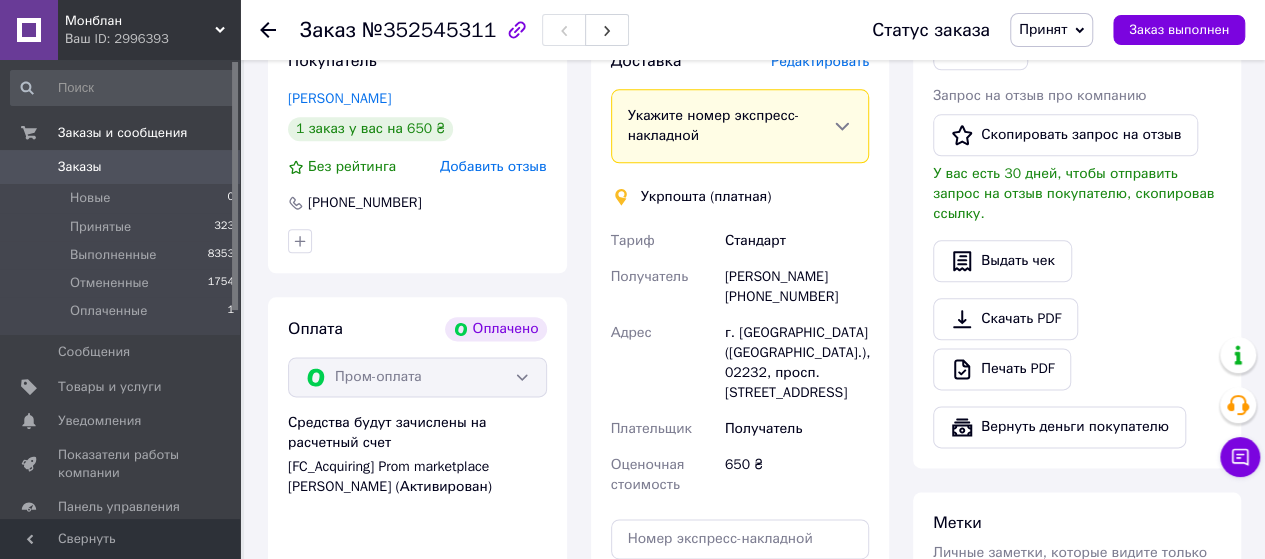 scroll, scrollTop: 1077, scrollLeft: 0, axis: vertical 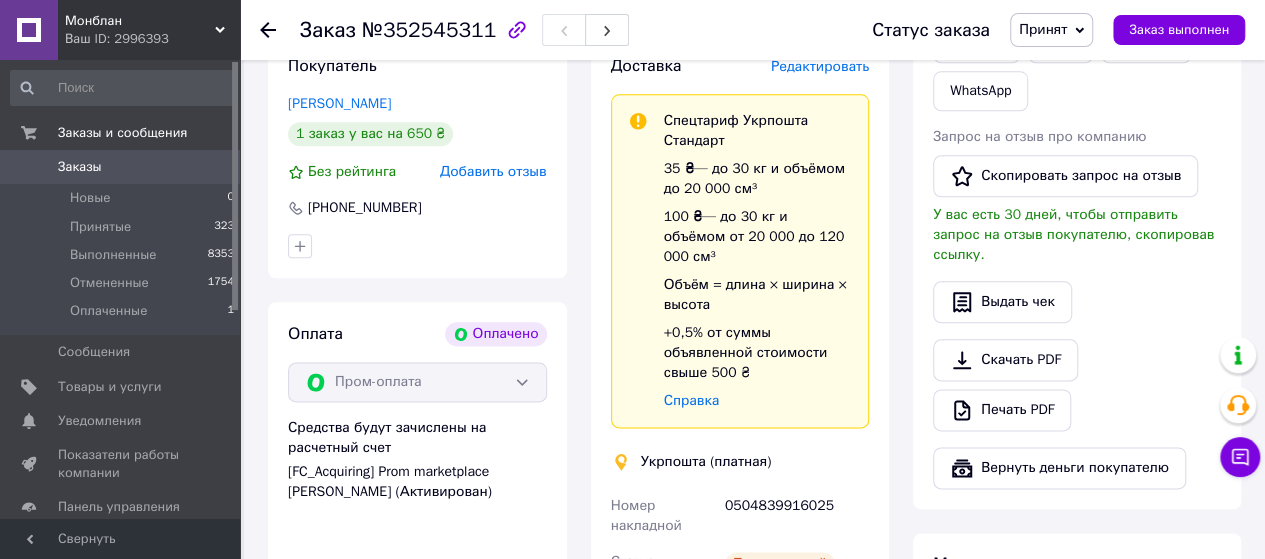 click on "0504839916025" at bounding box center (797, 516) 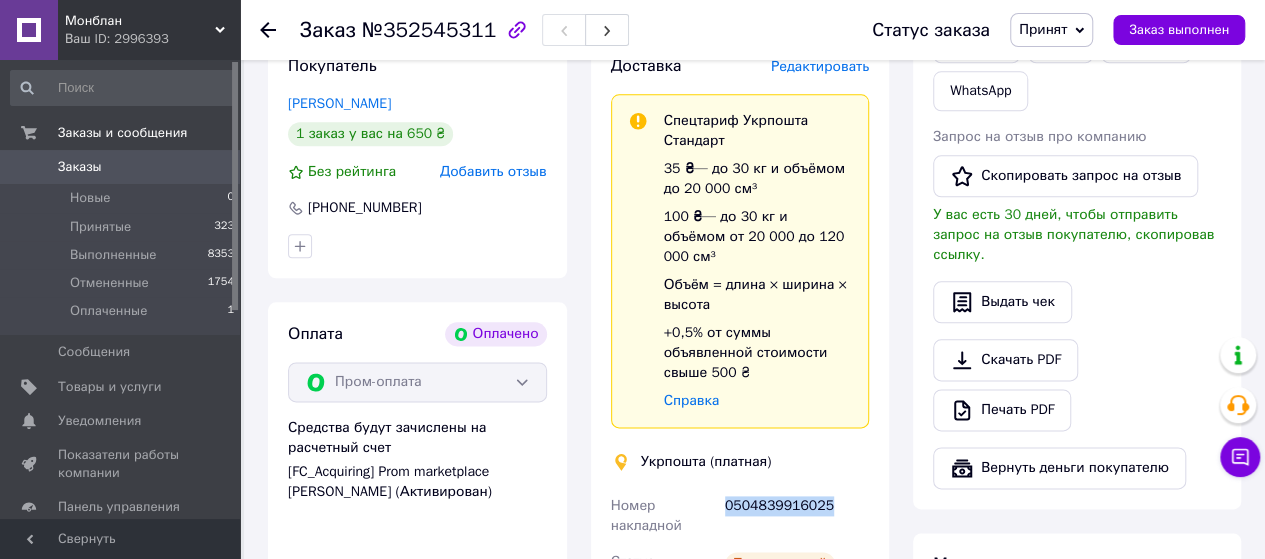 click on "0504839916025" at bounding box center [797, 516] 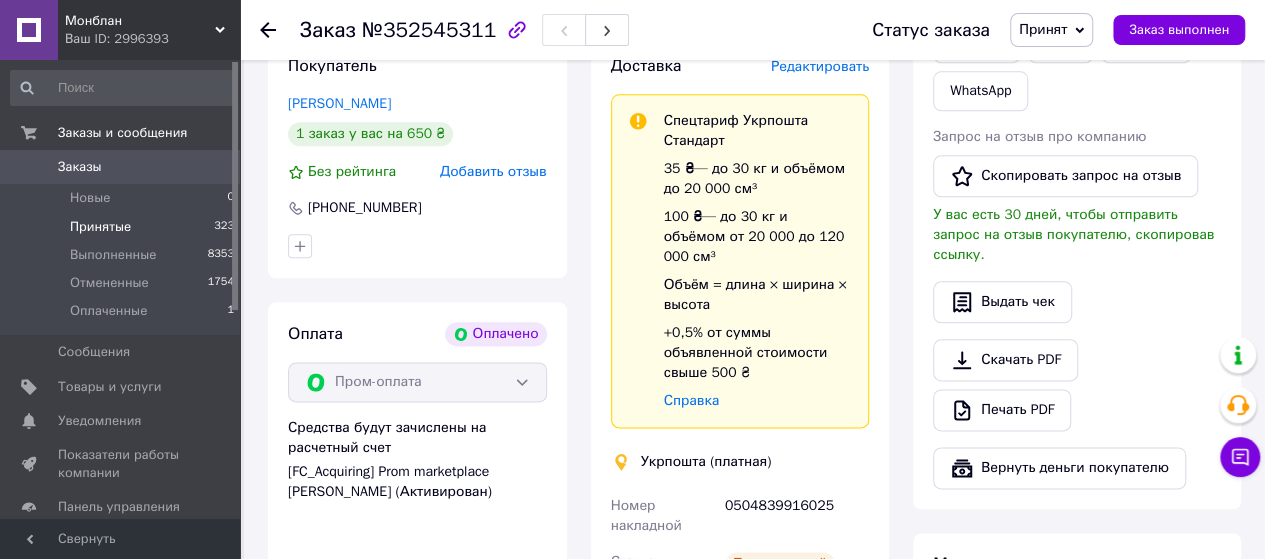 click on "Принятые" at bounding box center (100, 227) 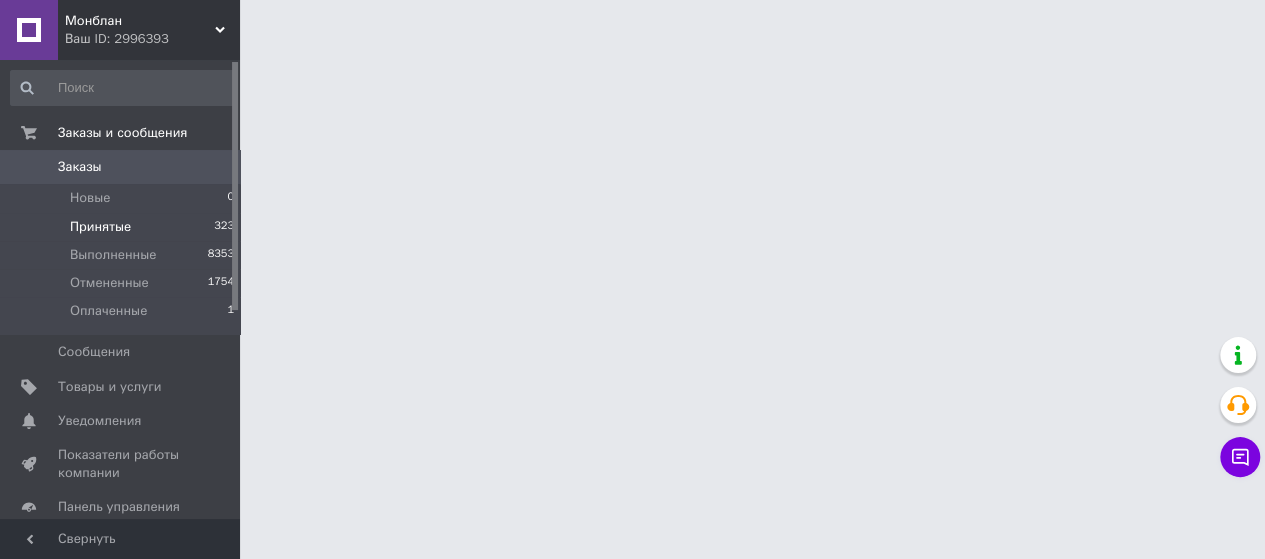 scroll, scrollTop: 0, scrollLeft: 0, axis: both 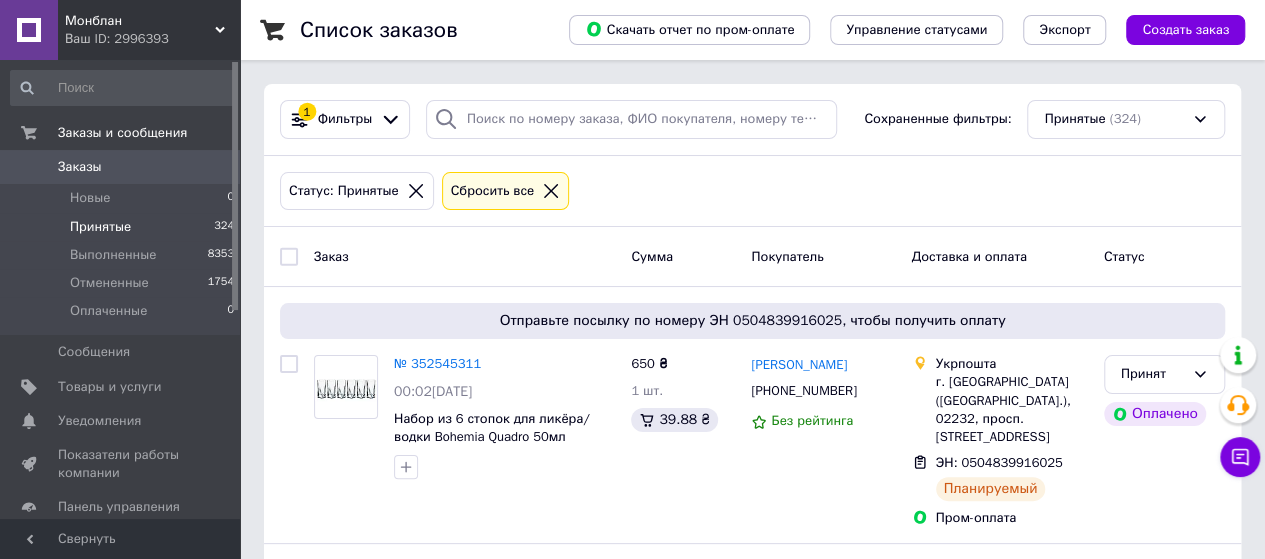 click on "Монблан" at bounding box center [140, 21] 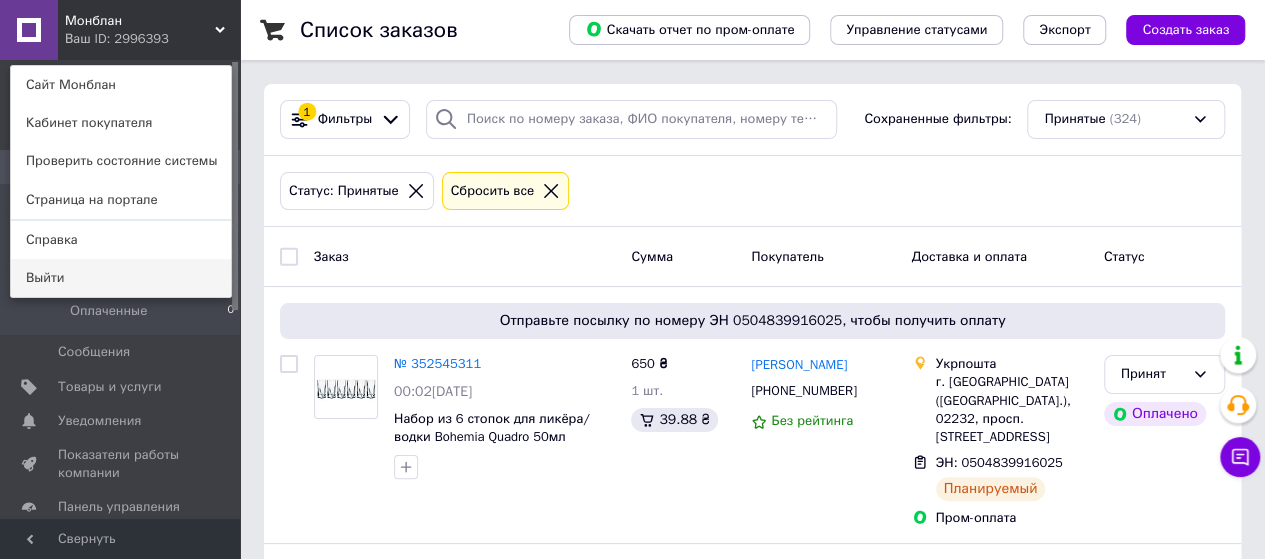 click on "Выйти" at bounding box center [121, 278] 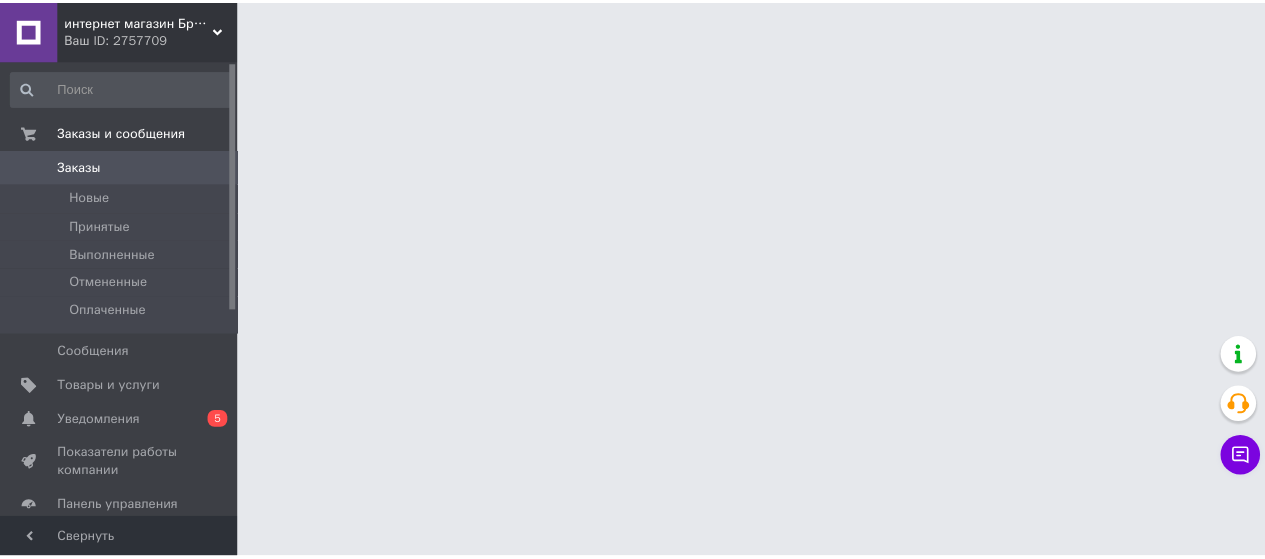 scroll, scrollTop: 0, scrollLeft: 0, axis: both 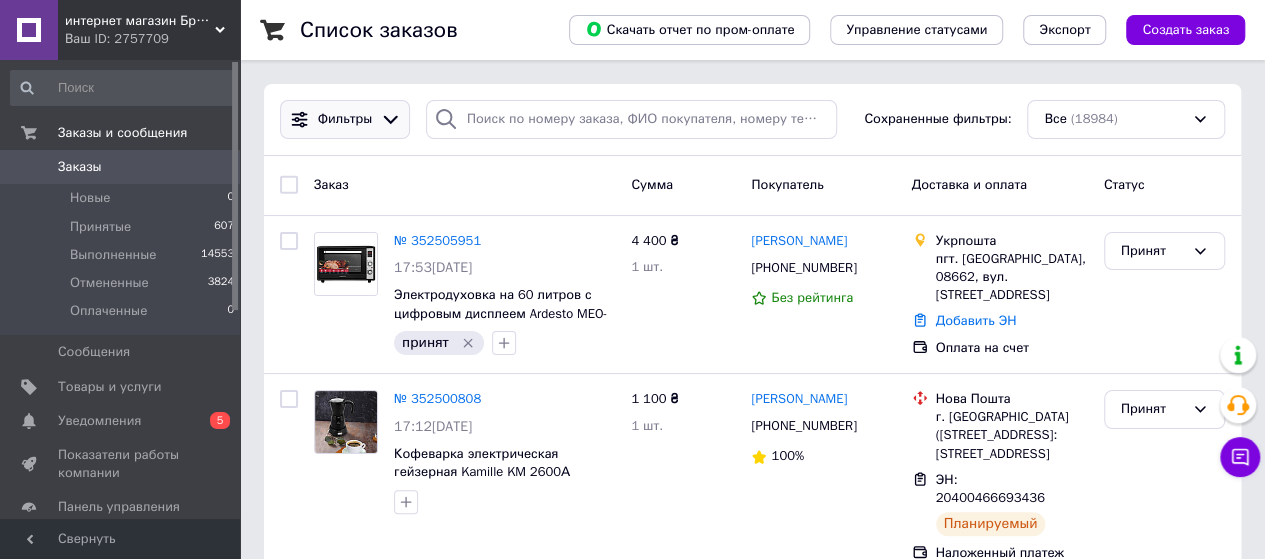 click on "Фильтры" at bounding box center [345, 119] 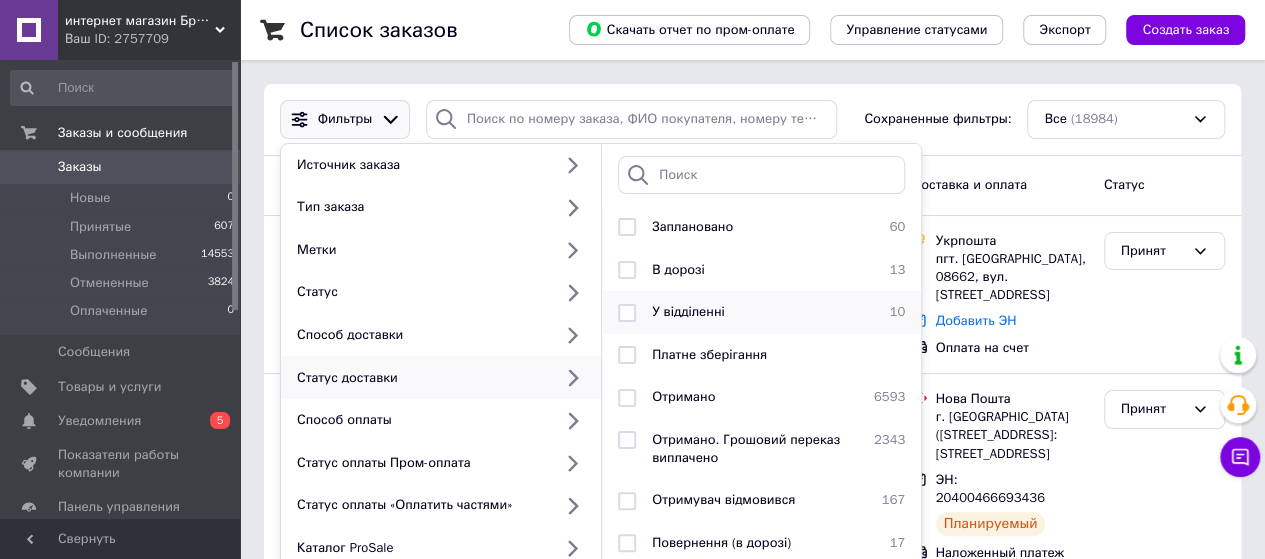 click on "У відділенні" at bounding box center (688, 311) 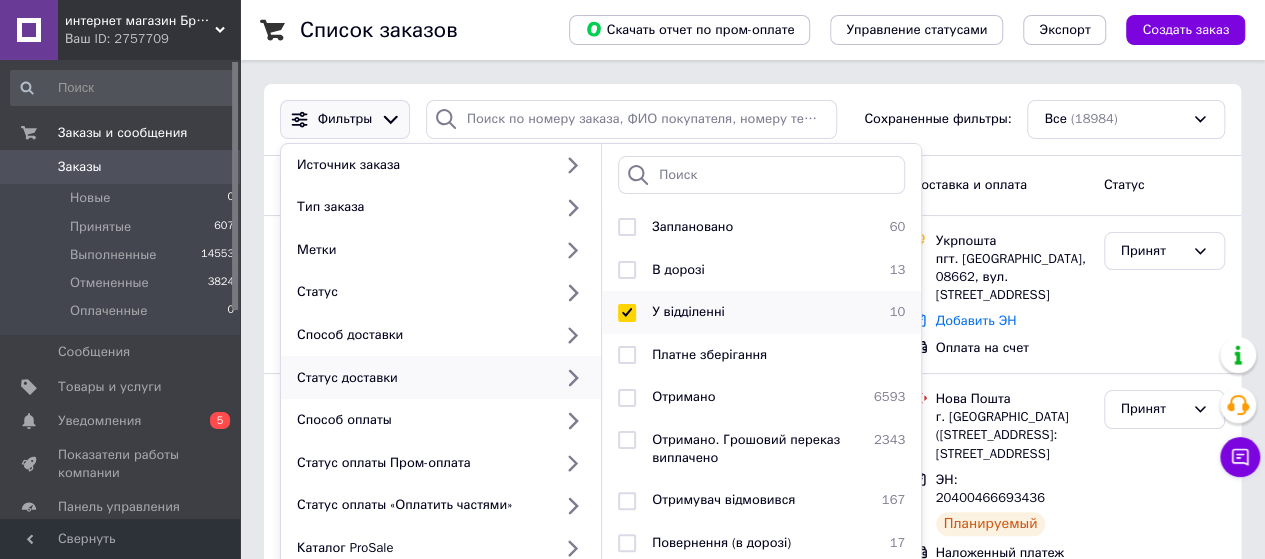 checkbox on "true" 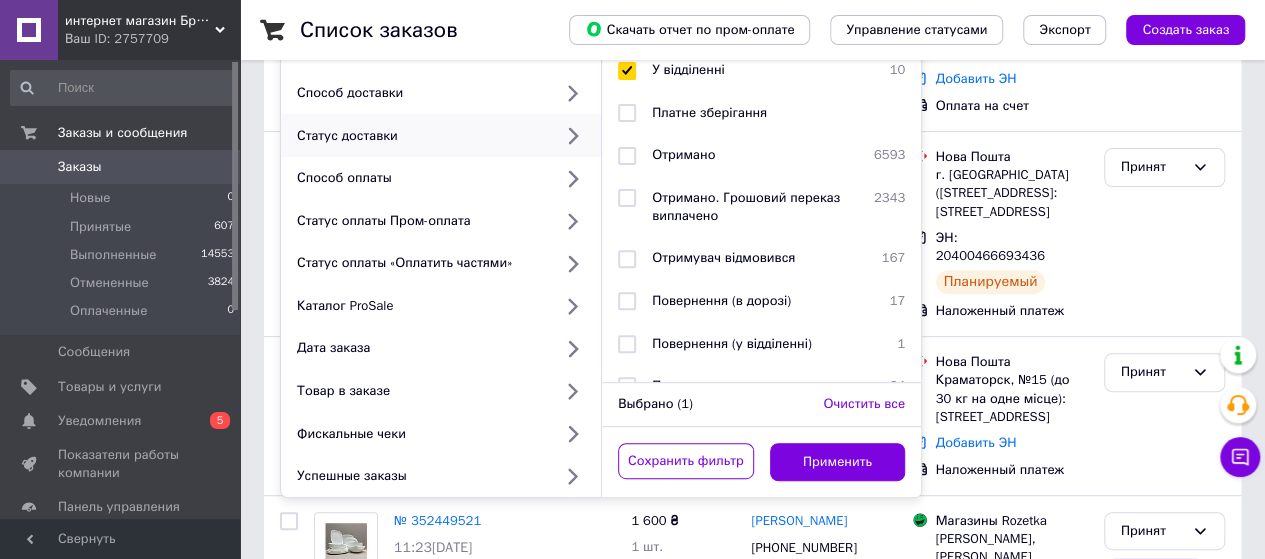 scroll, scrollTop: 248, scrollLeft: 0, axis: vertical 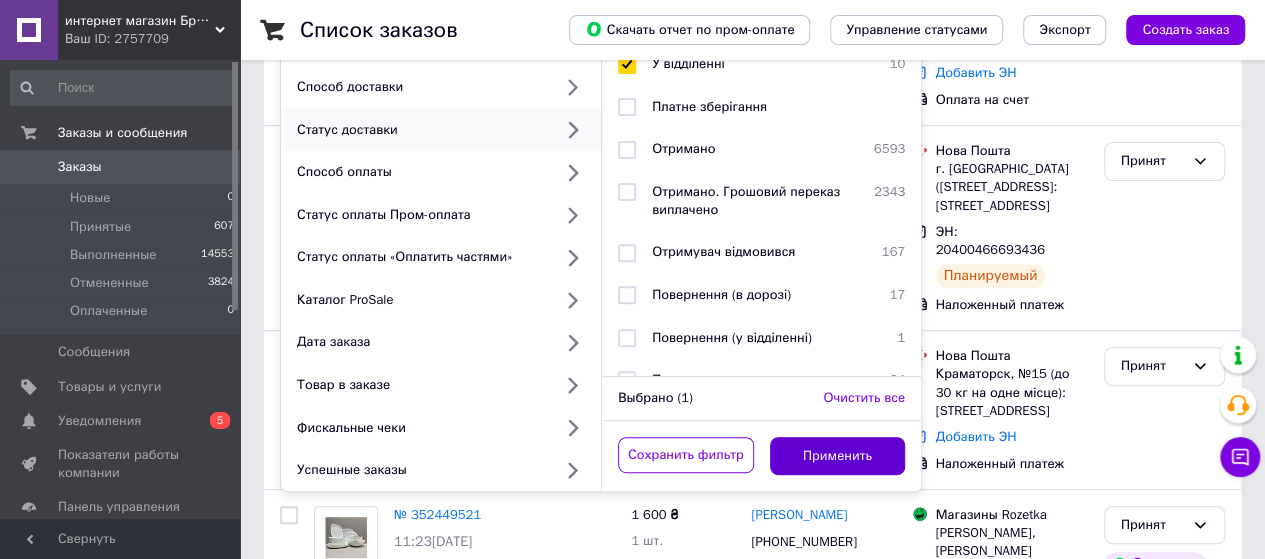 click on "Применить" at bounding box center [838, 456] 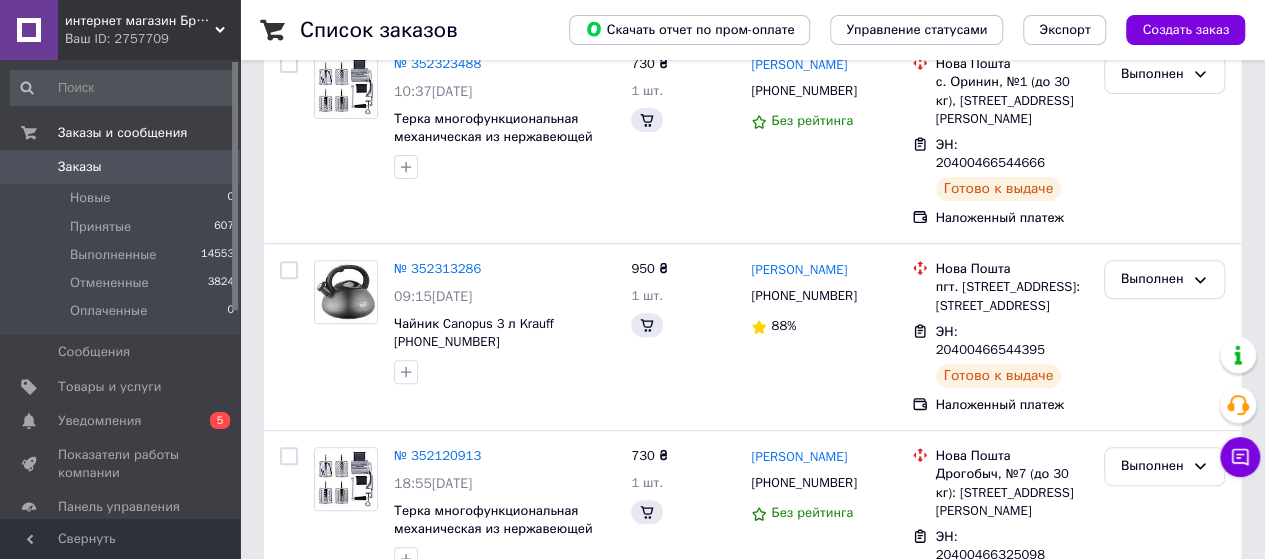 scroll, scrollTop: 0, scrollLeft: 0, axis: both 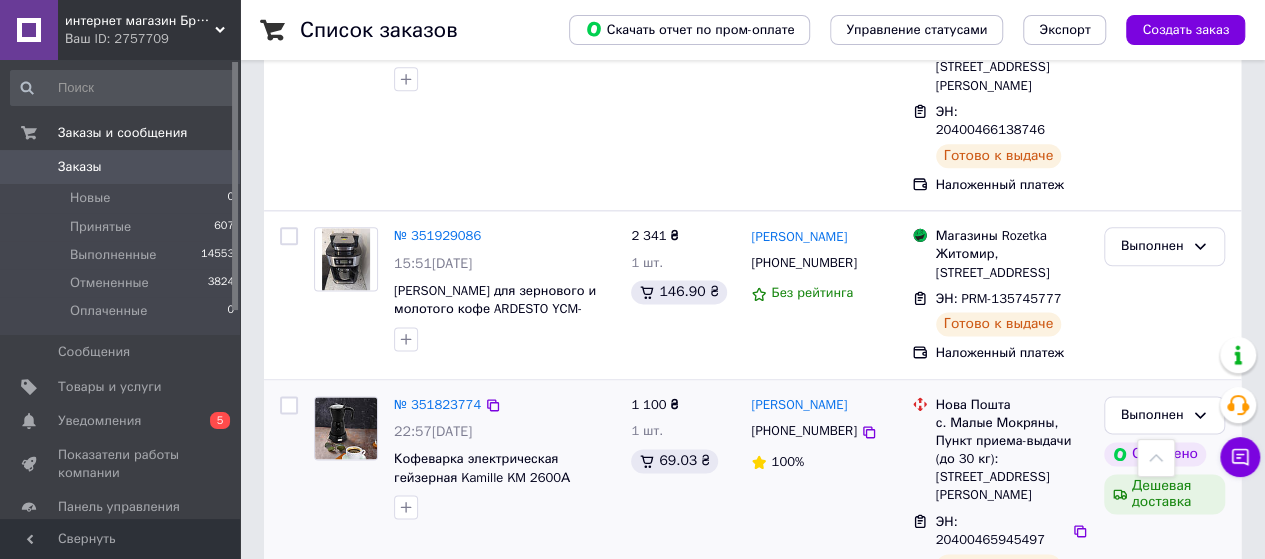 drag, startPoint x: 1068, startPoint y: 387, endPoint x: 828, endPoint y: 423, distance: 242.68498 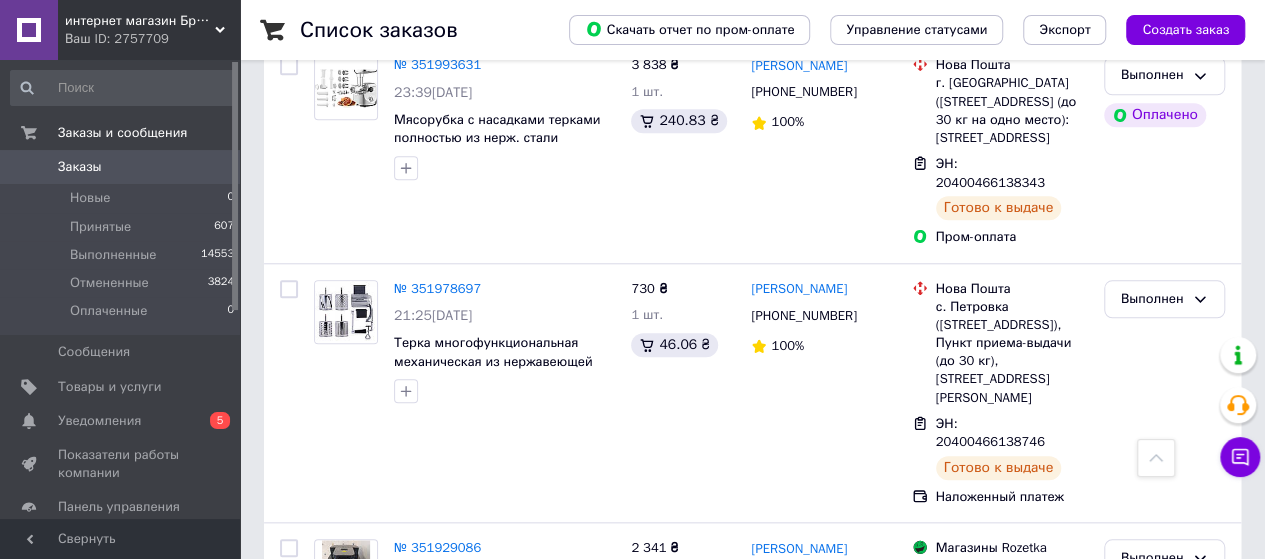 scroll, scrollTop: 910, scrollLeft: 0, axis: vertical 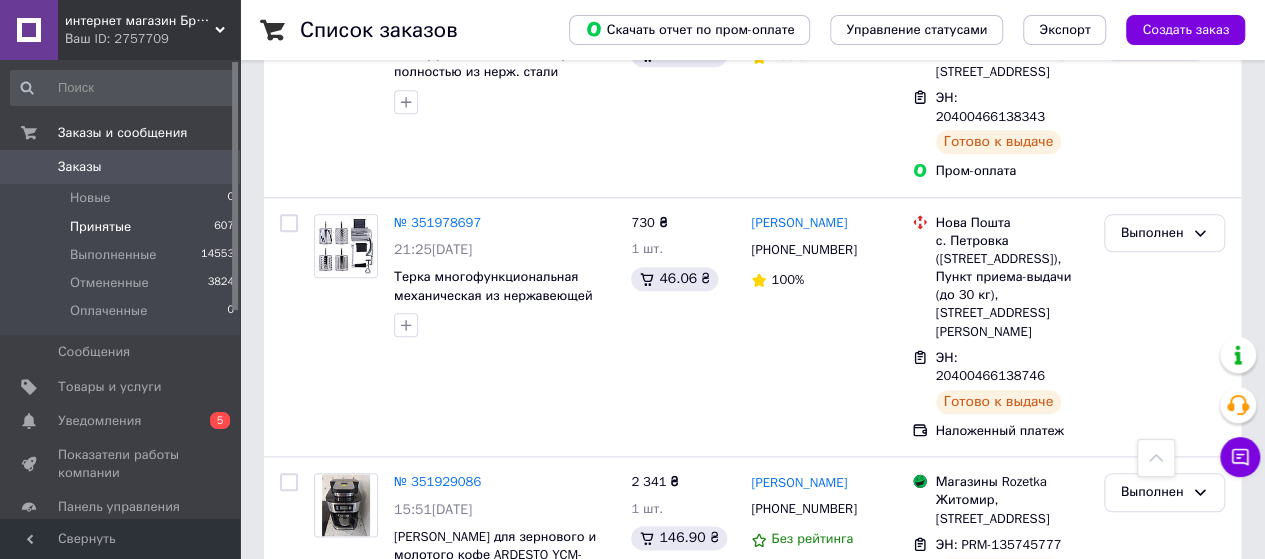 click on "Принятые 607" at bounding box center (123, 227) 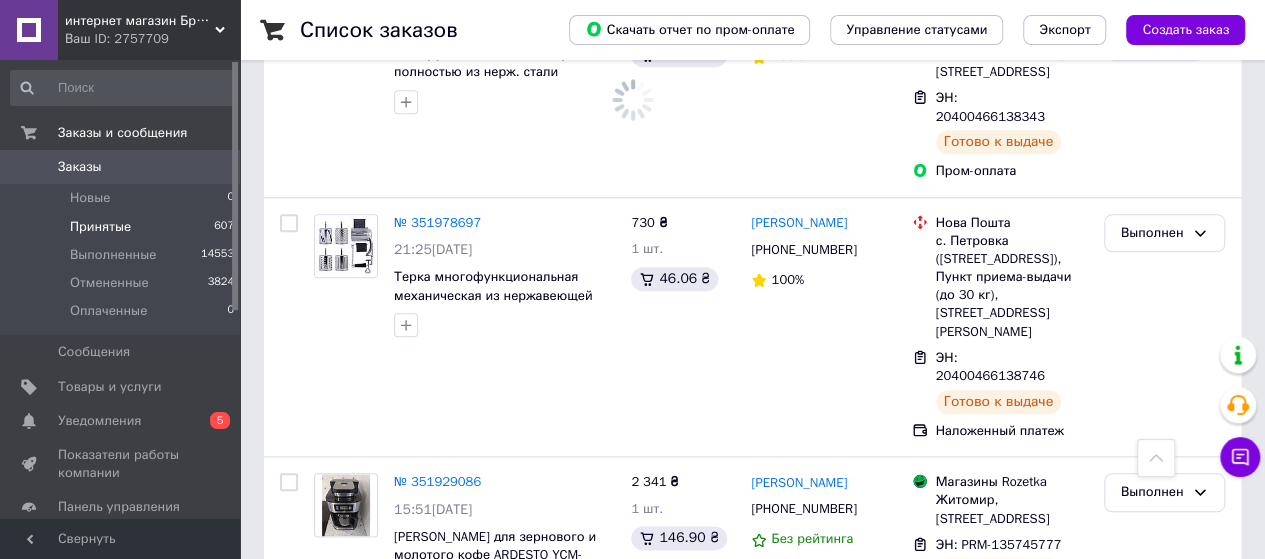 scroll, scrollTop: 0, scrollLeft: 0, axis: both 